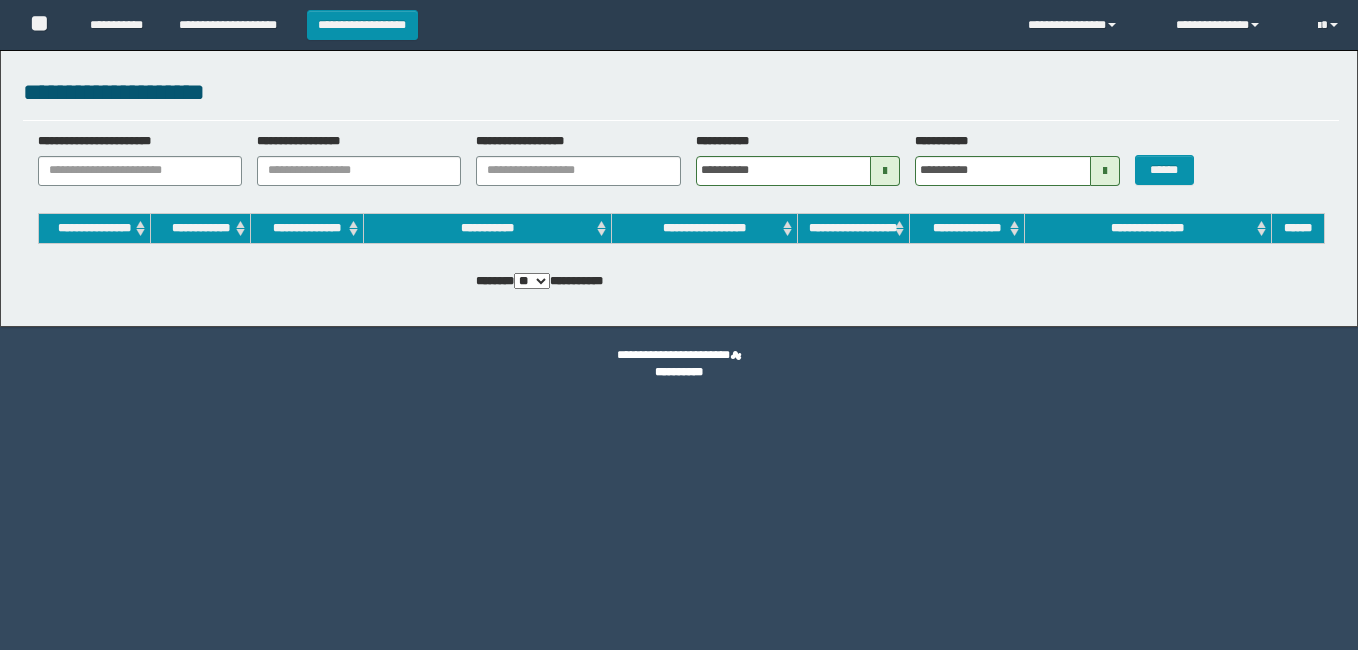 scroll, scrollTop: 0, scrollLeft: 0, axis: both 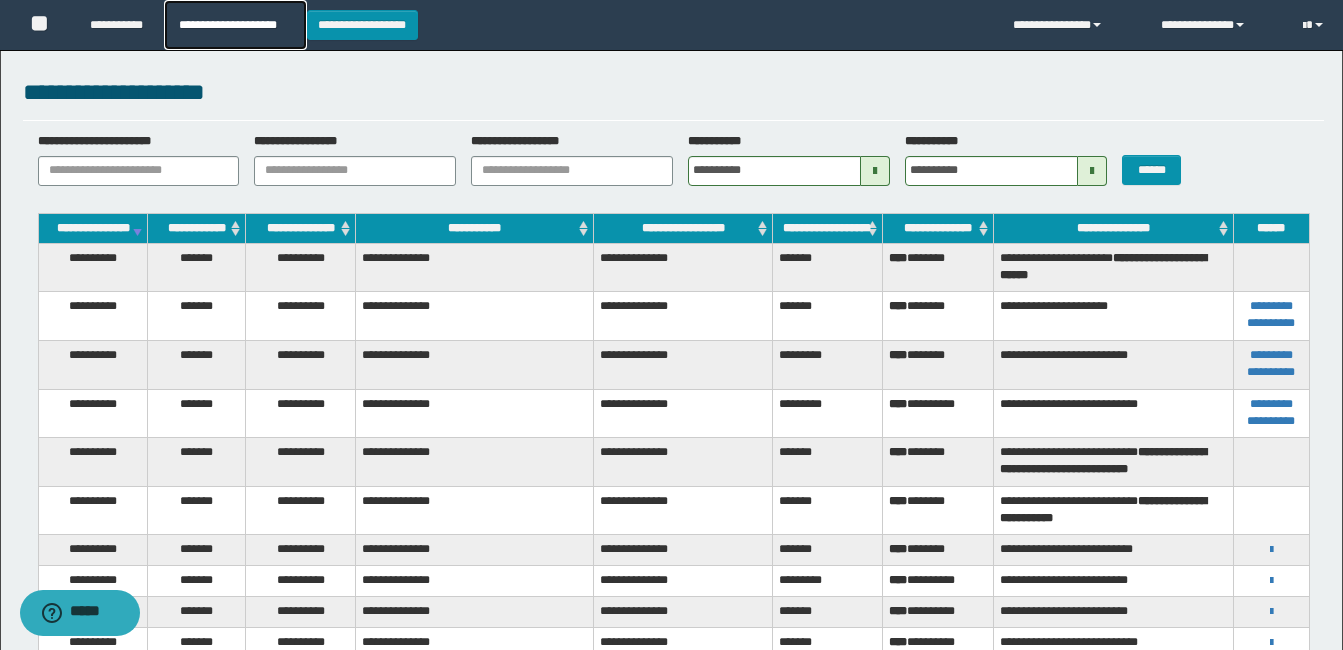 click on "**********" at bounding box center (235, 25) 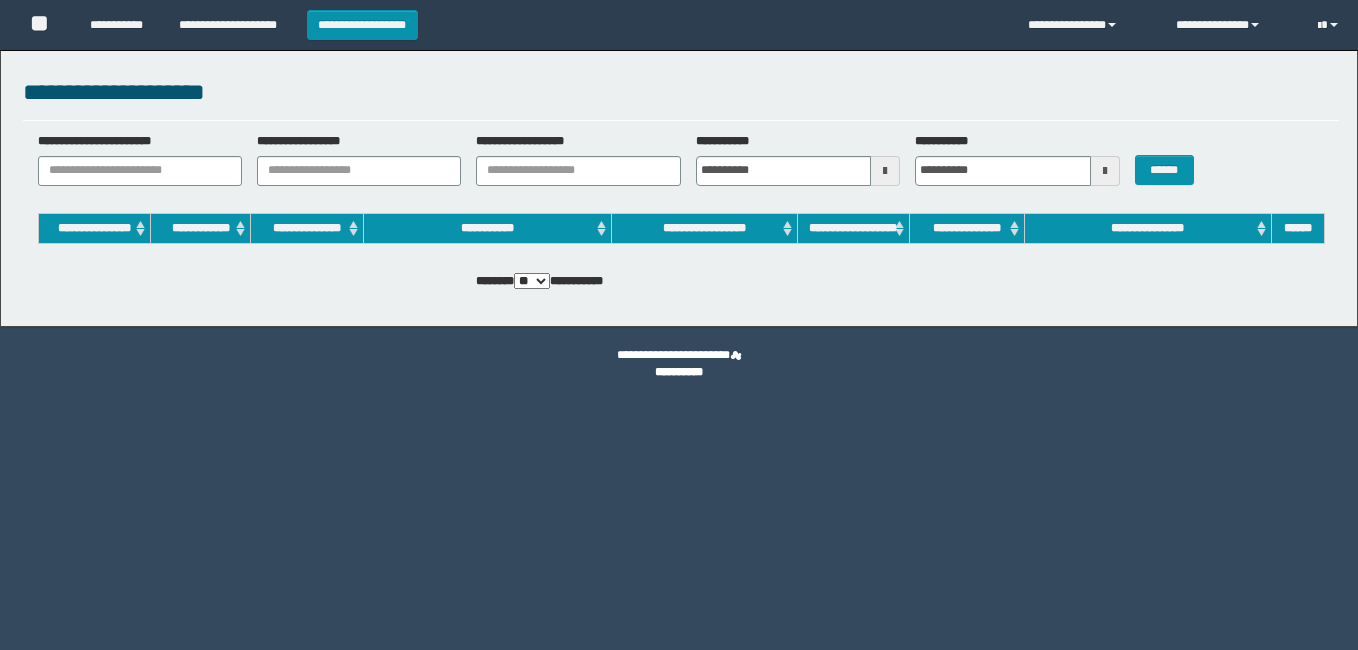 scroll, scrollTop: 0, scrollLeft: 0, axis: both 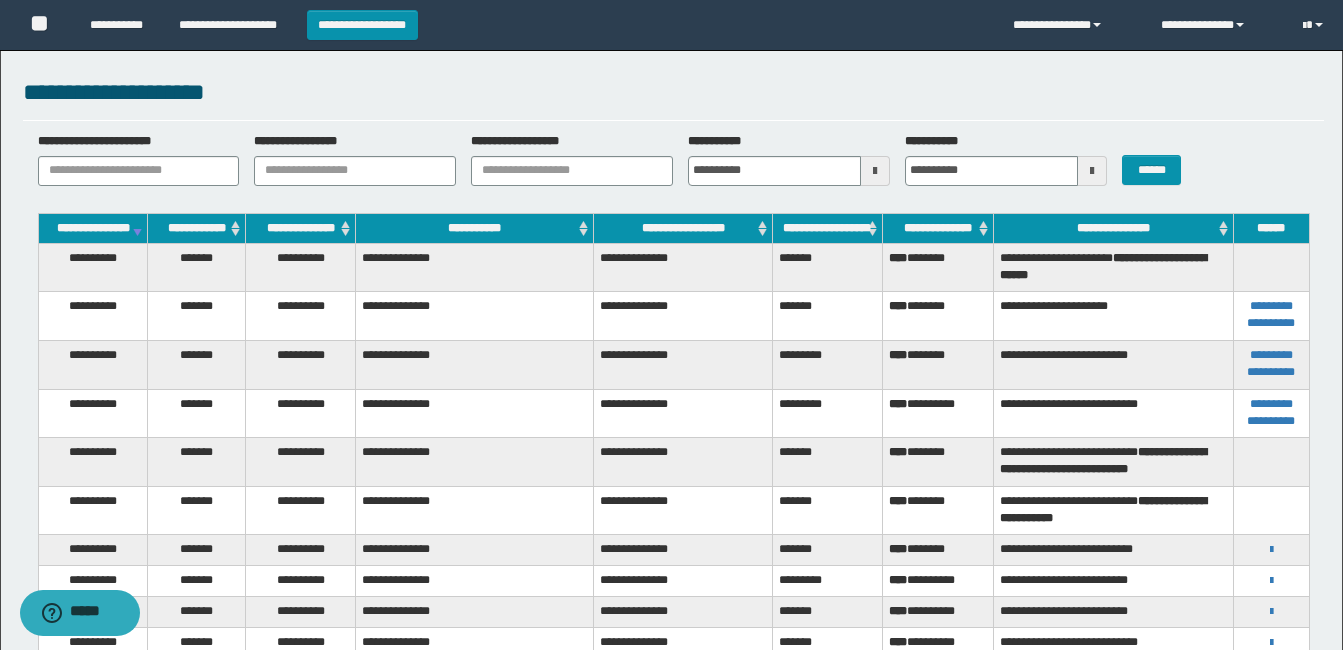 click on "**********" at bounding box center [475, 267] 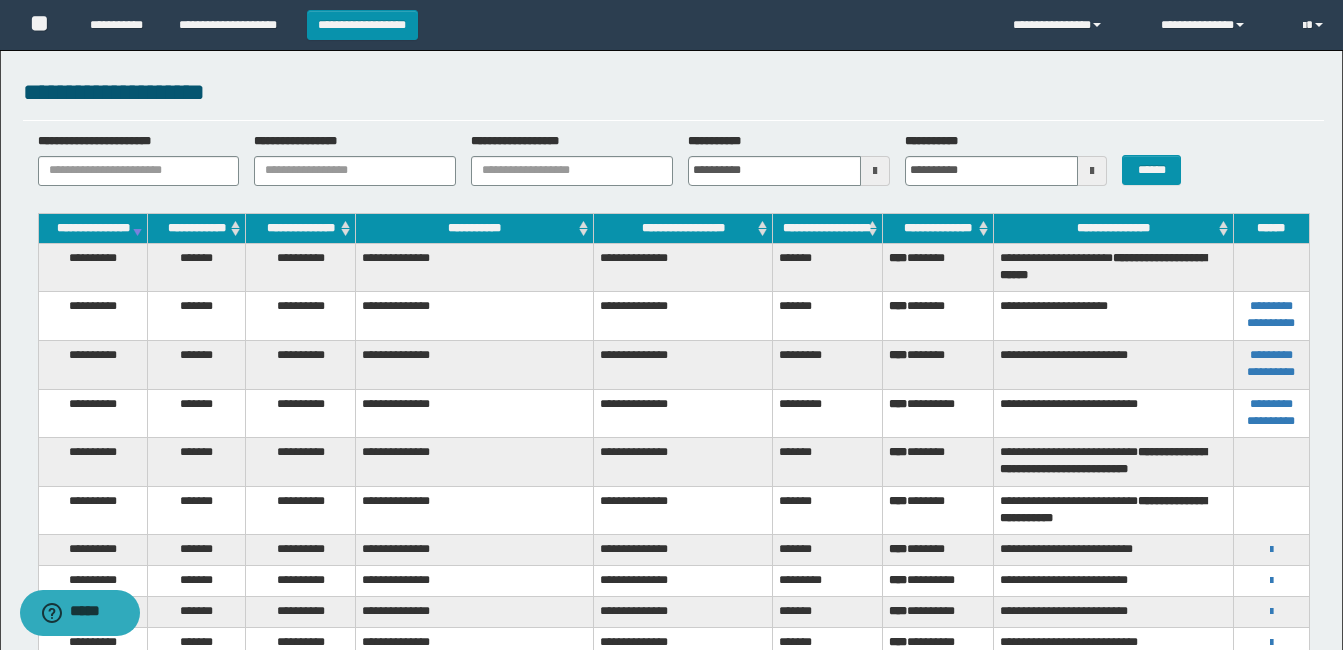 click at bounding box center [1271, 267] 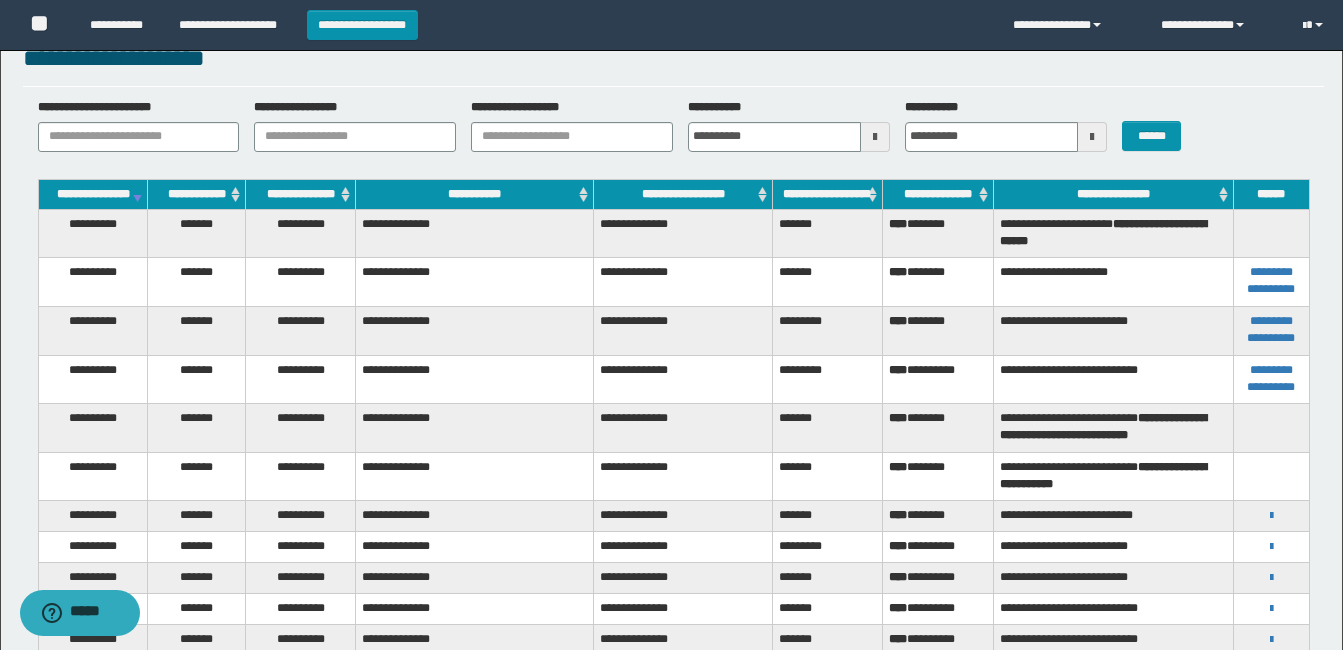 scroll, scrollTop: 0, scrollLeft: 0, axis: both 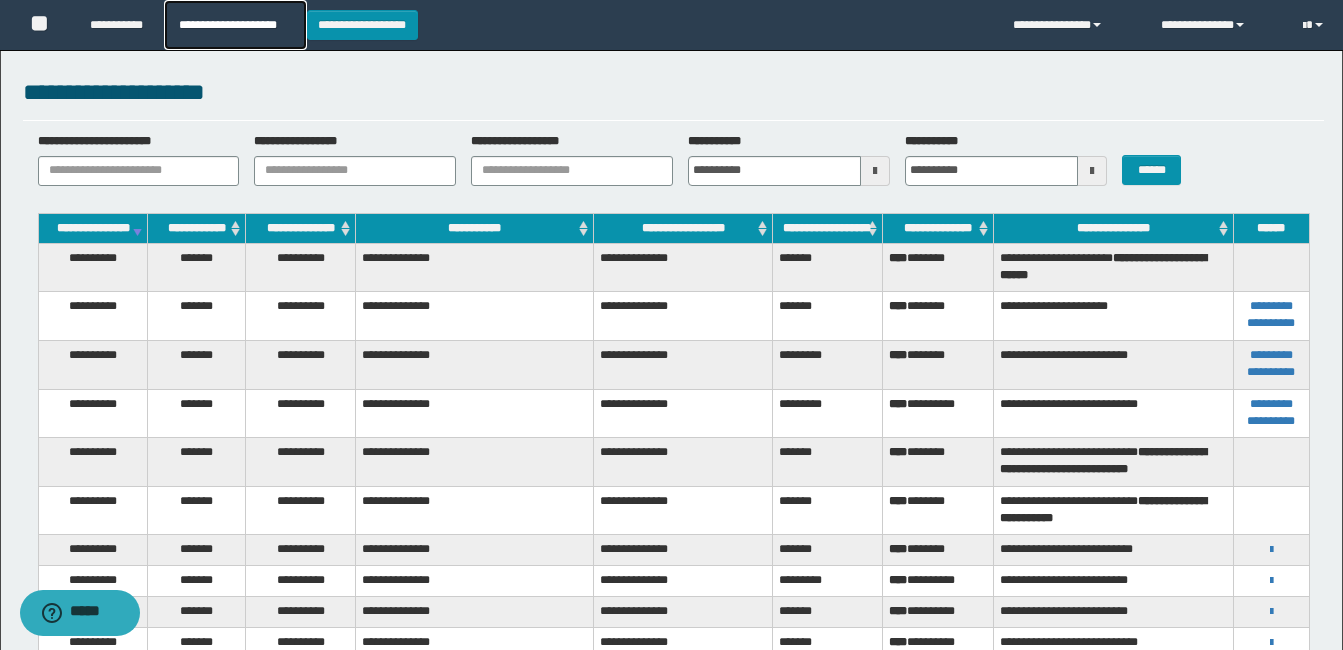 click on "**********" at bounding box center [235, 25] 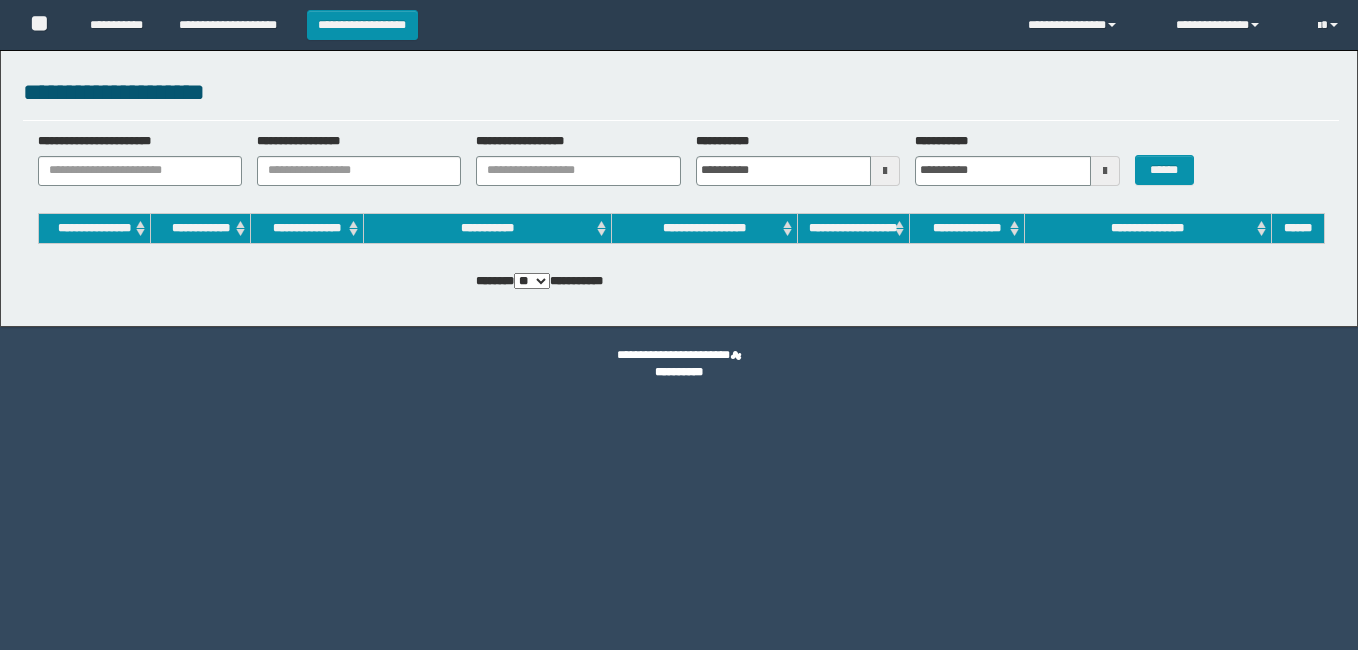 scroll, scrollTop: 0, scrollLeft: 0, axis: both 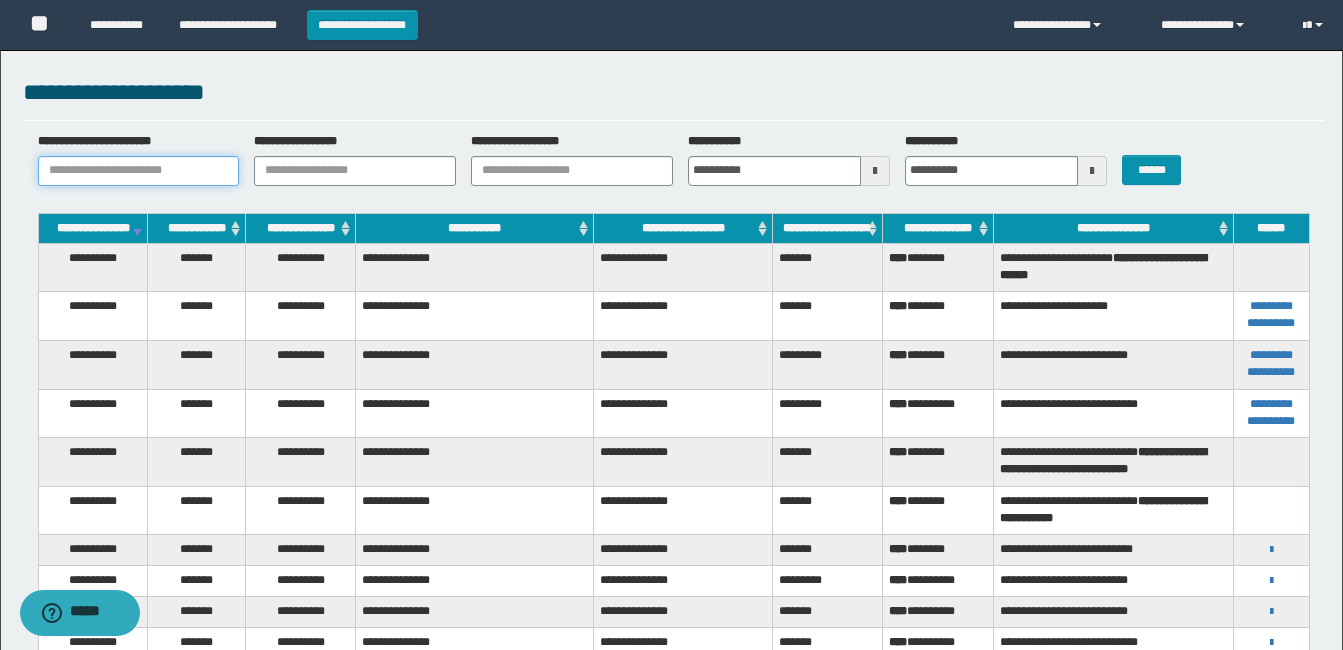 click on "**********" at bounding box center [139, 171] 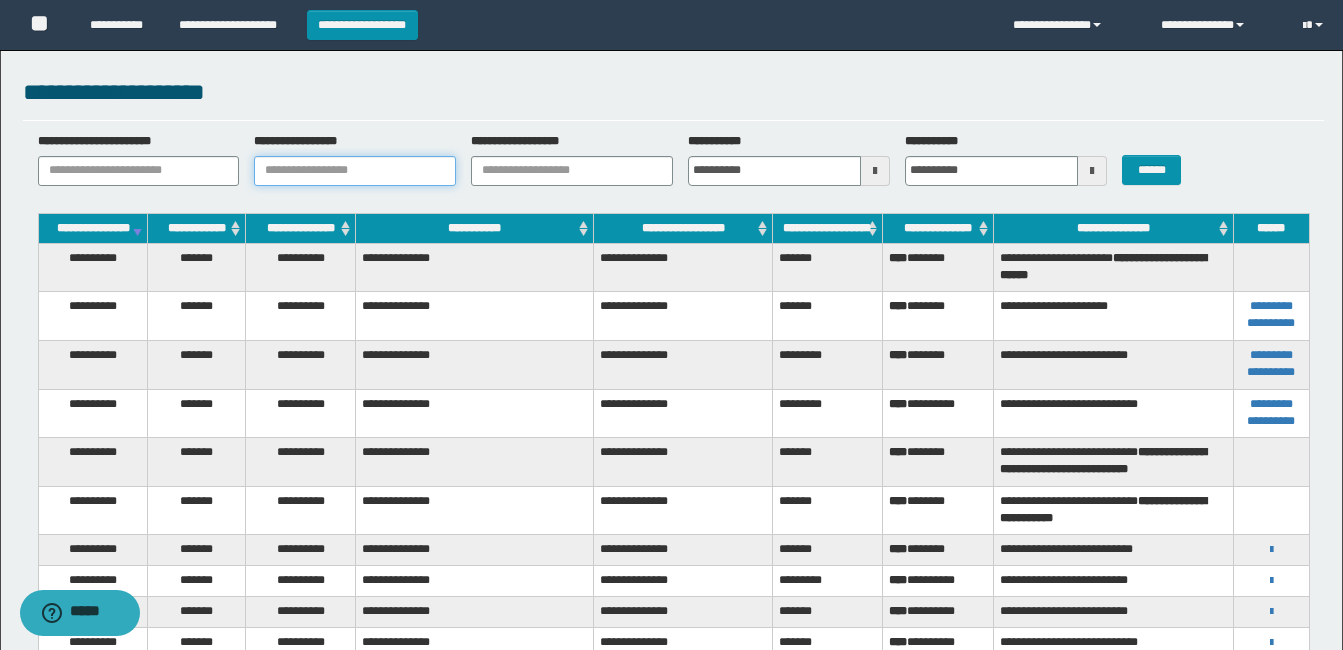 click on "**********" at bounding box center (355, 171) 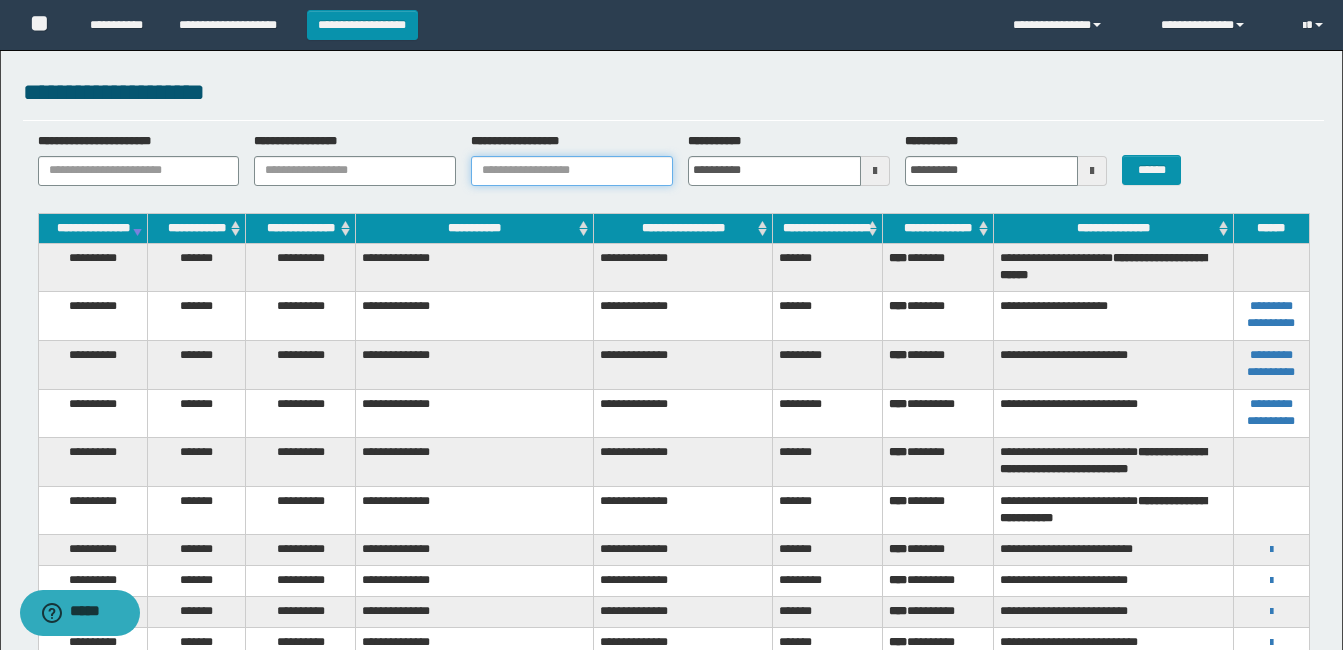 click on "**********" at bounding box center [572, 171] 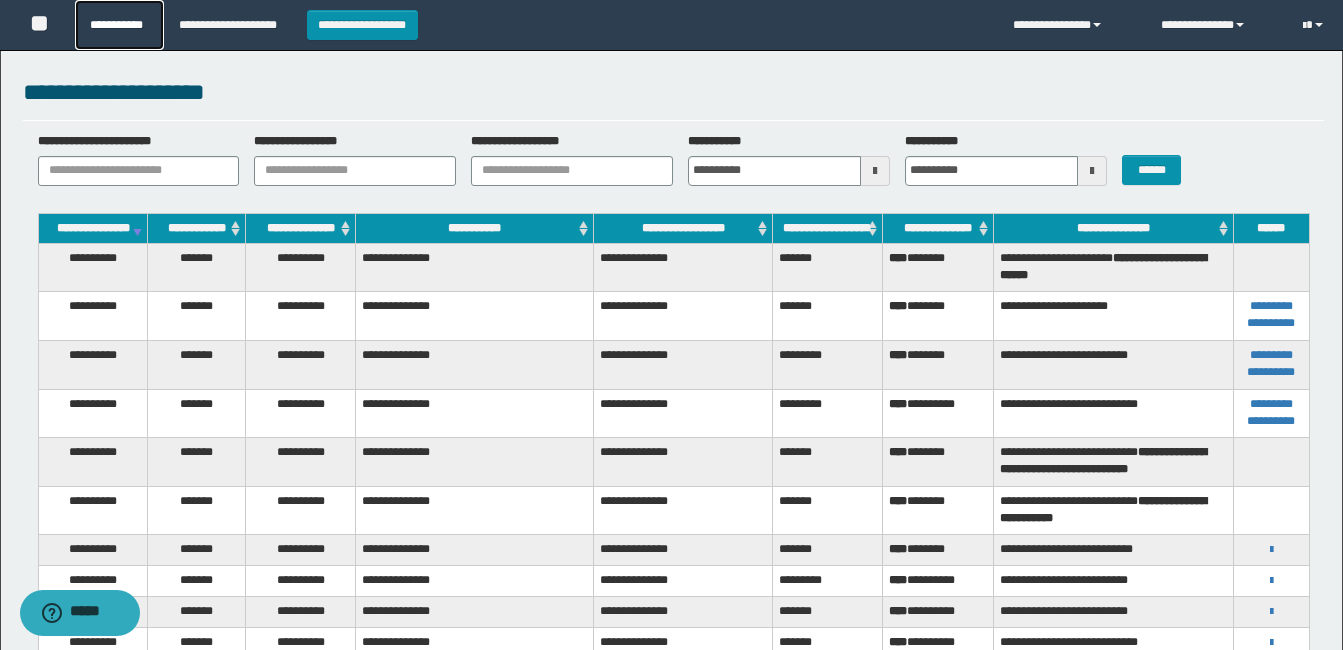 click on "**********" at bounding box center [119, 25] 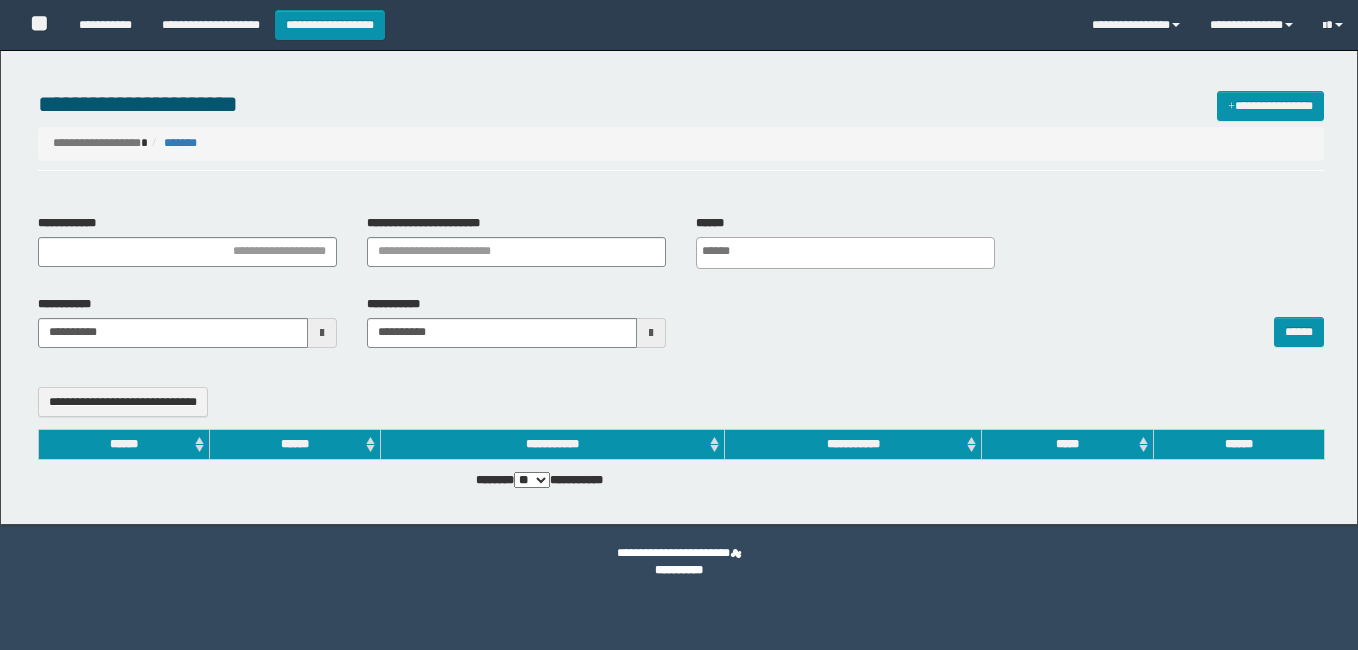 select 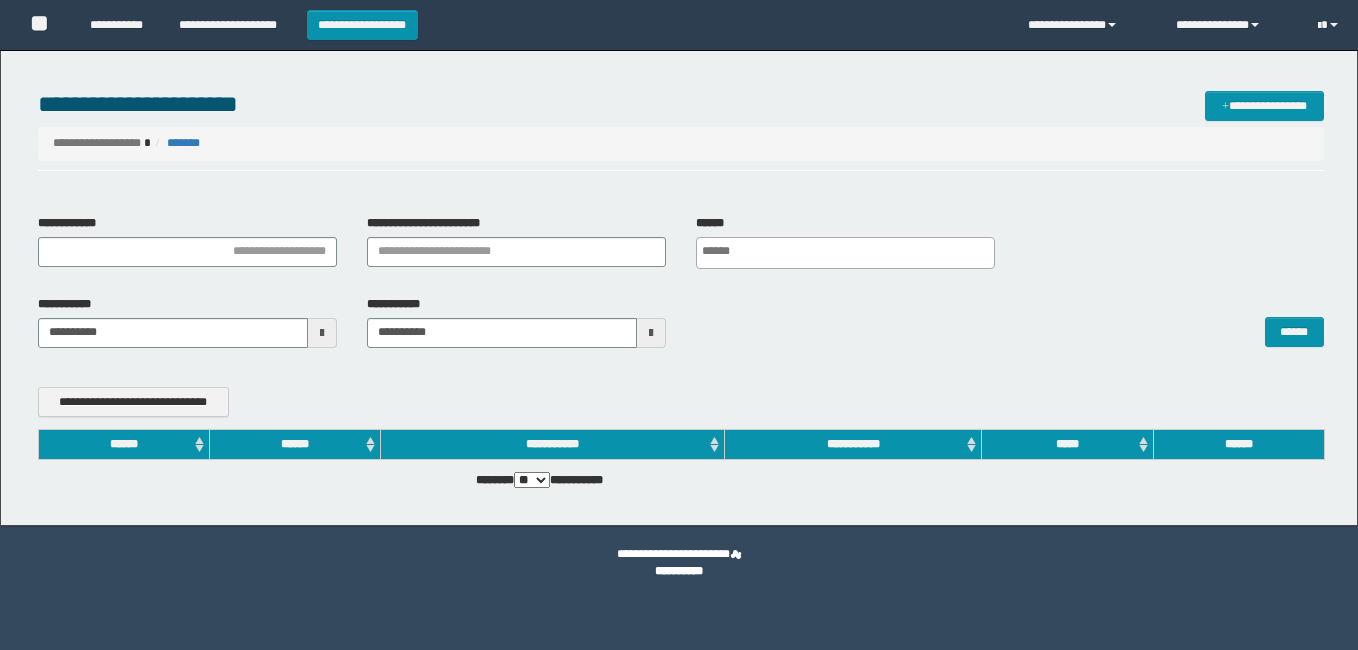 scroll, scrollTop: 0, scrollLeft: 0, axis: both 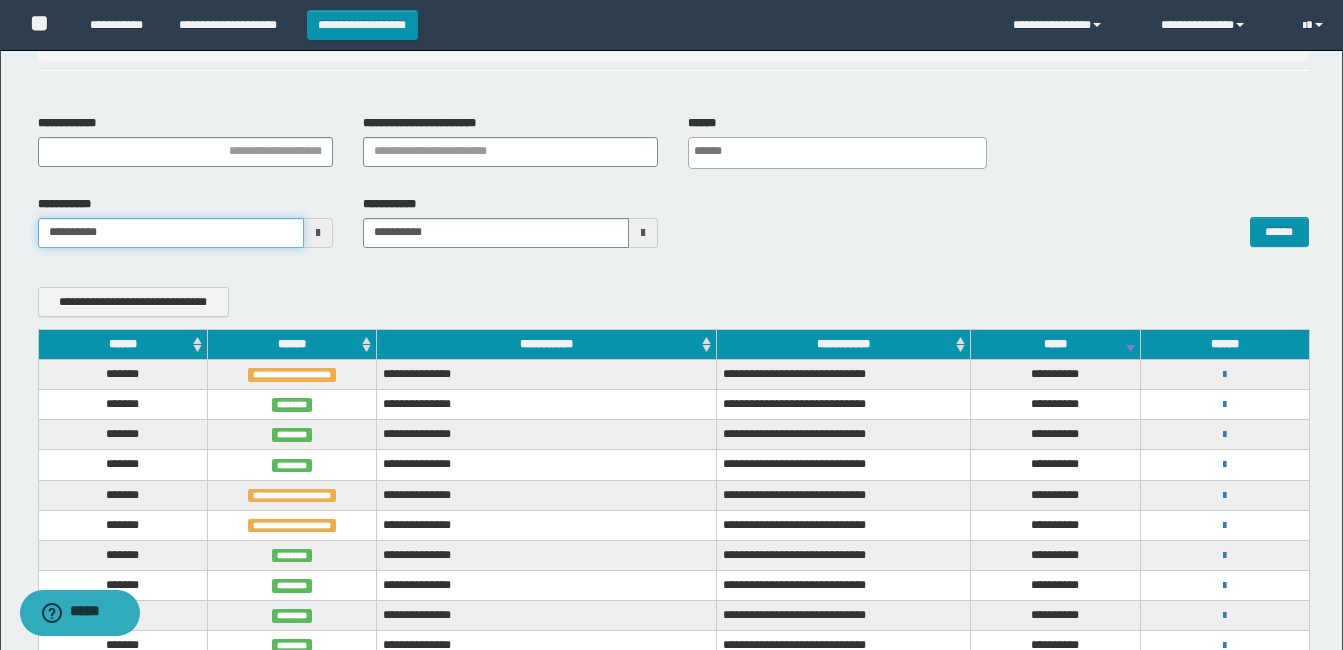 click on "**********" at bounding box center (171, 233) 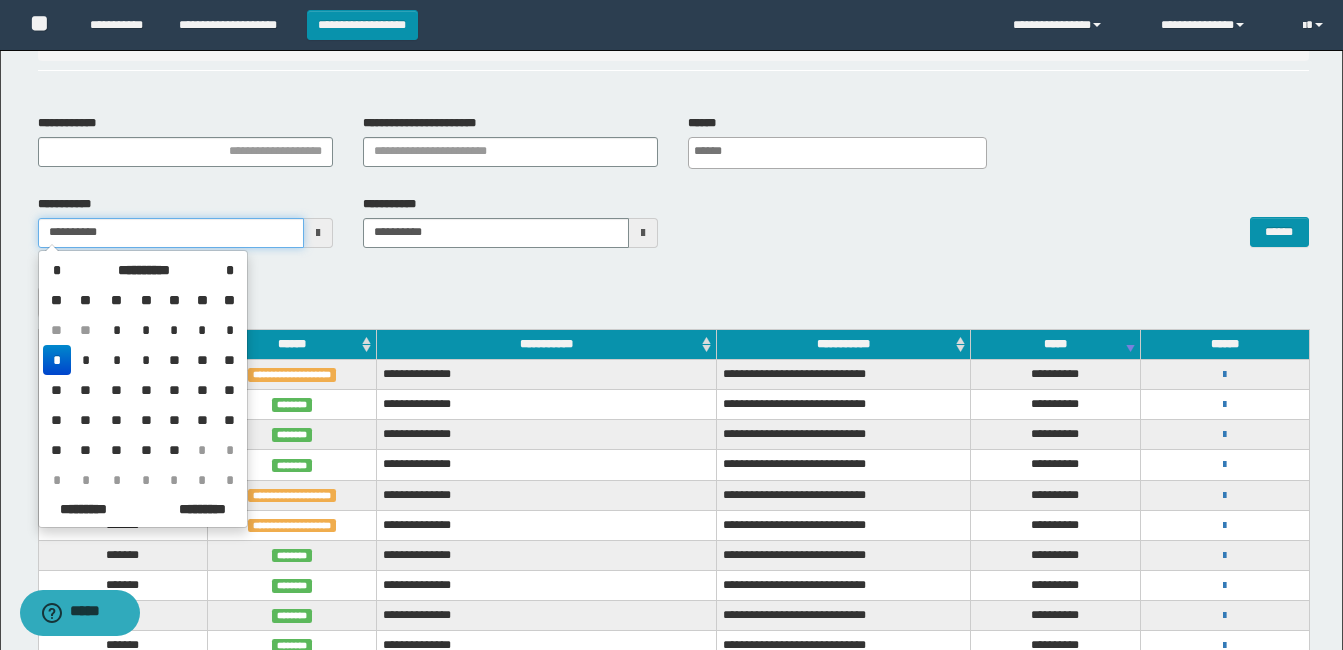 type on "**********" 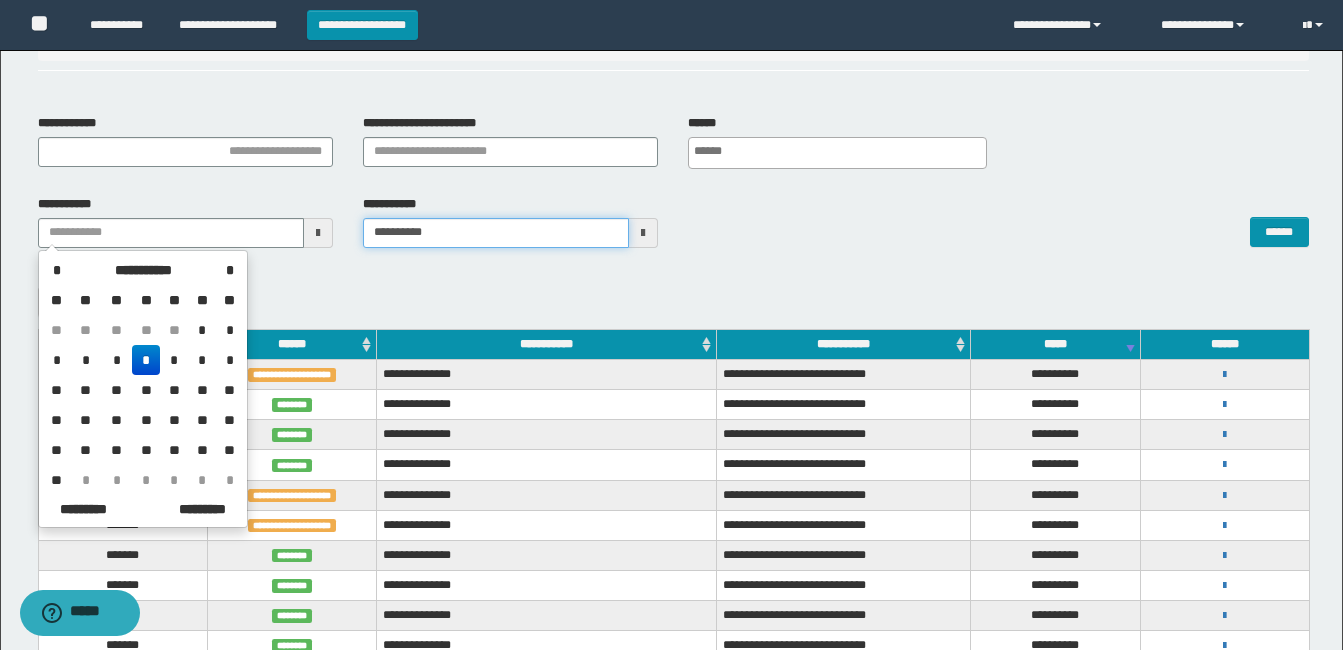 click on "**********" at bounding box center (496, 233) 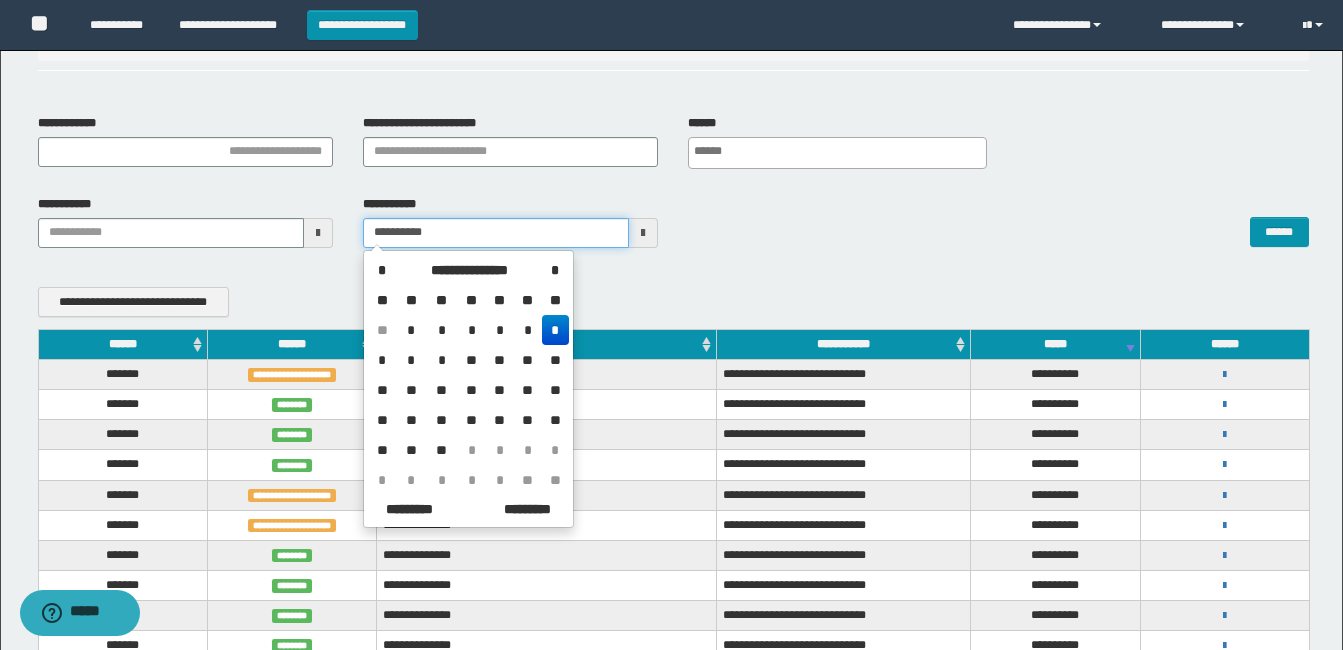 type on "**********" 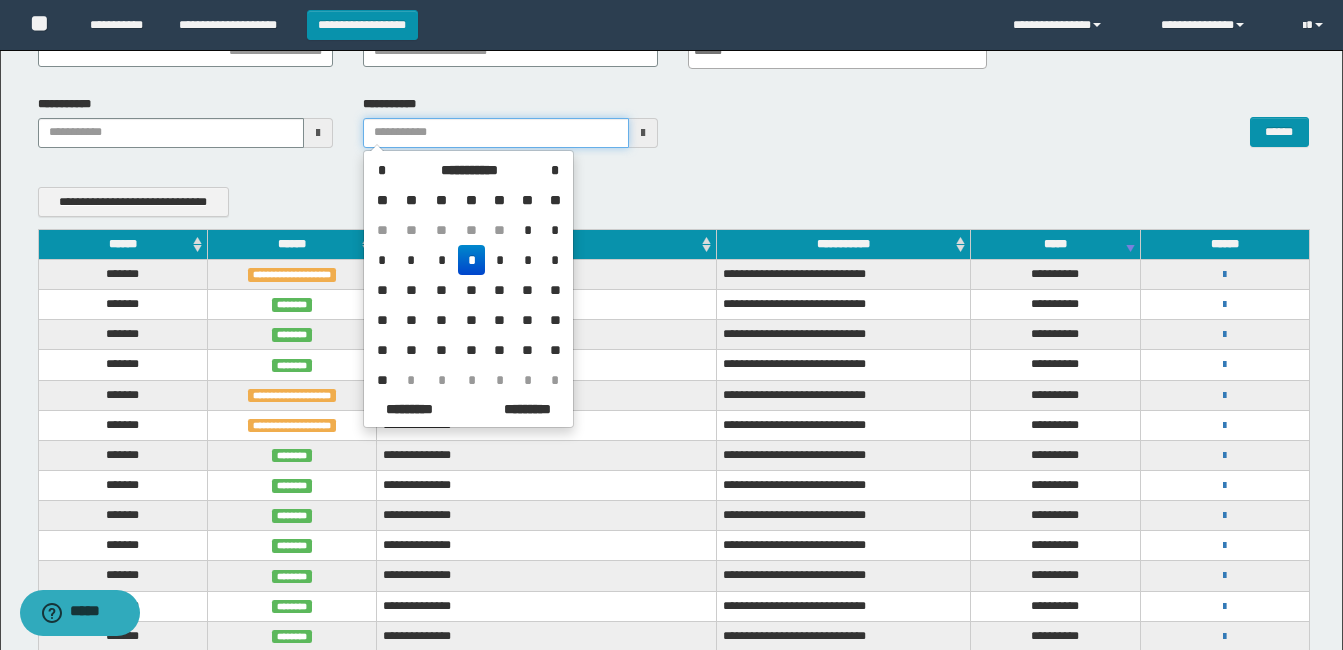scroll, scrollTop: 0, scrollLeft: 0, axis: both 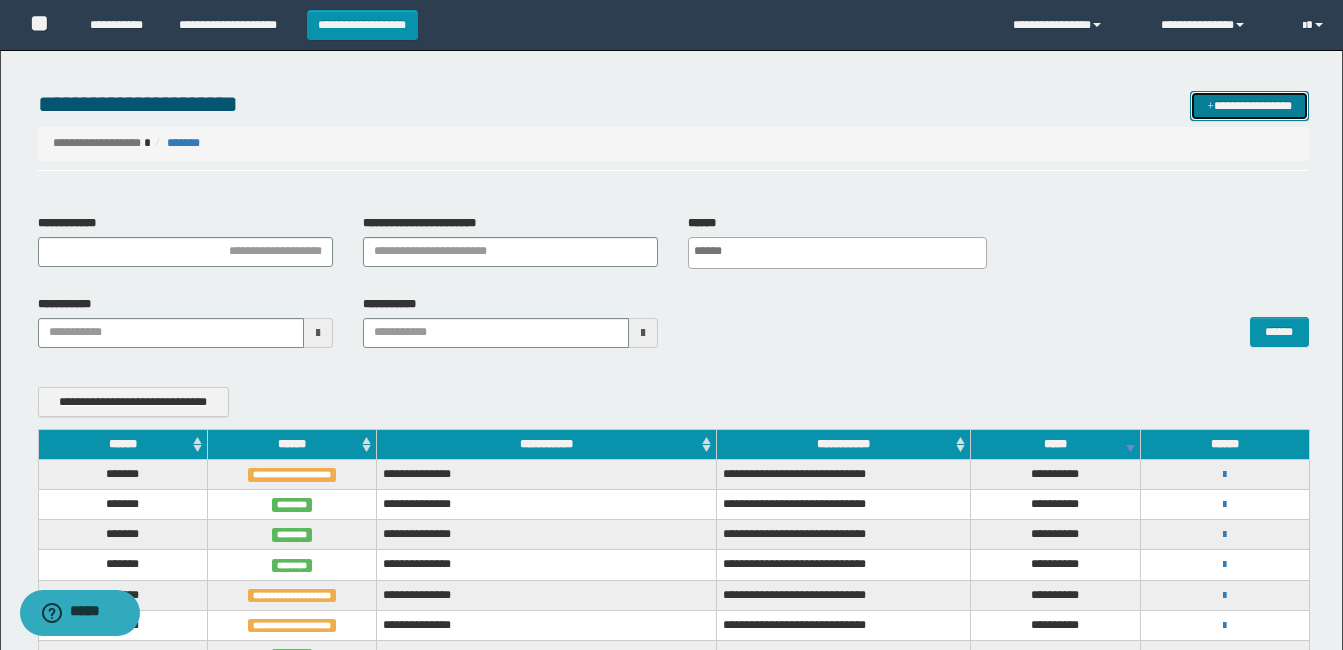 click on "**********" at bounding box center (1249, 106) 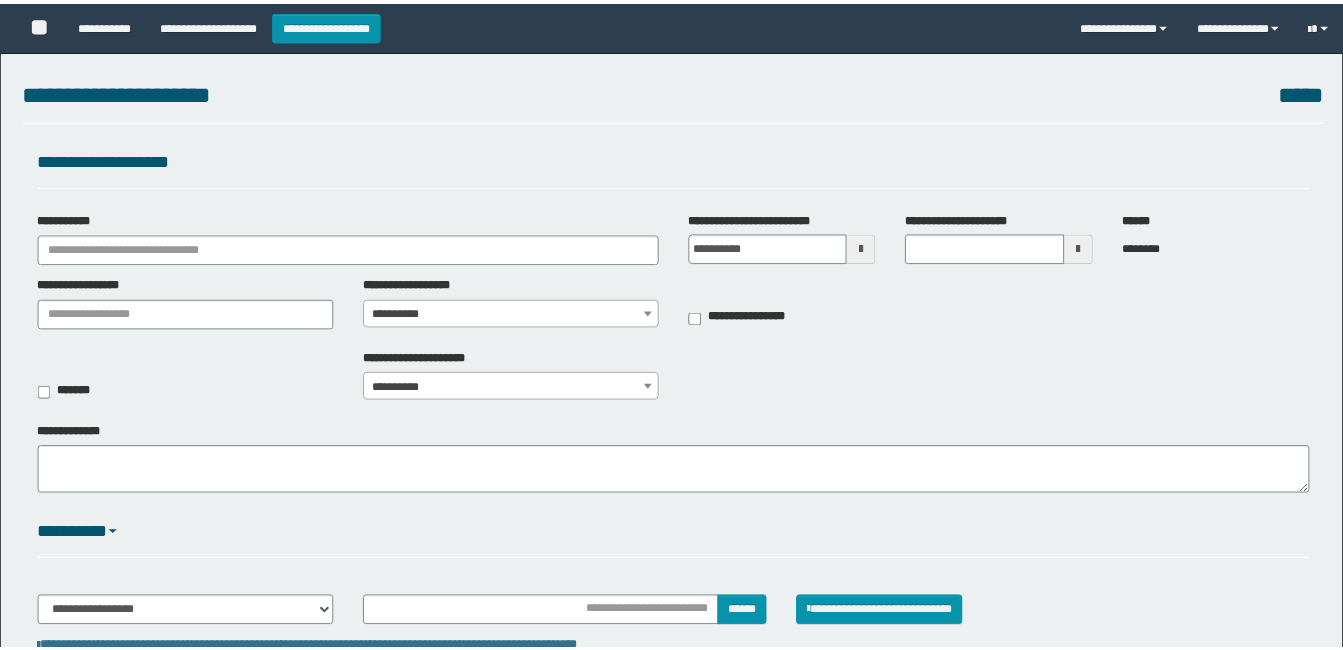 scroll, scrollTop: 0, scrollLeft: 0, axis: both 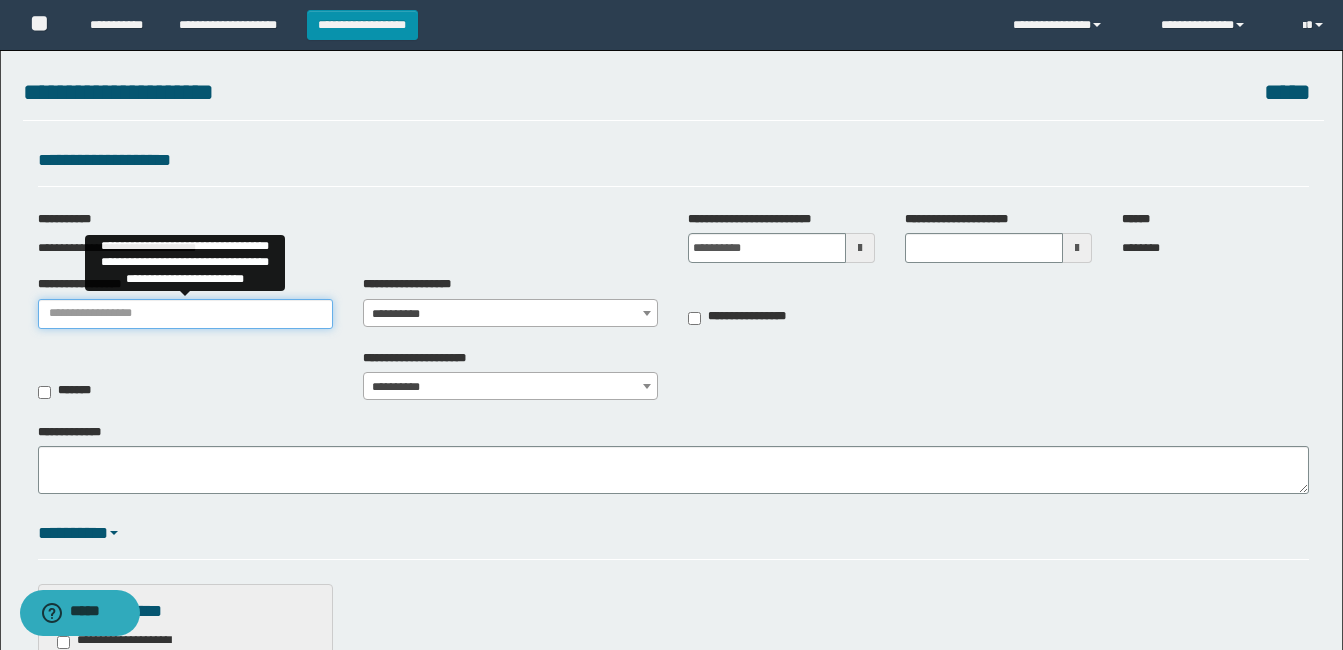 click on "**********" at bounding box center (185, 314) 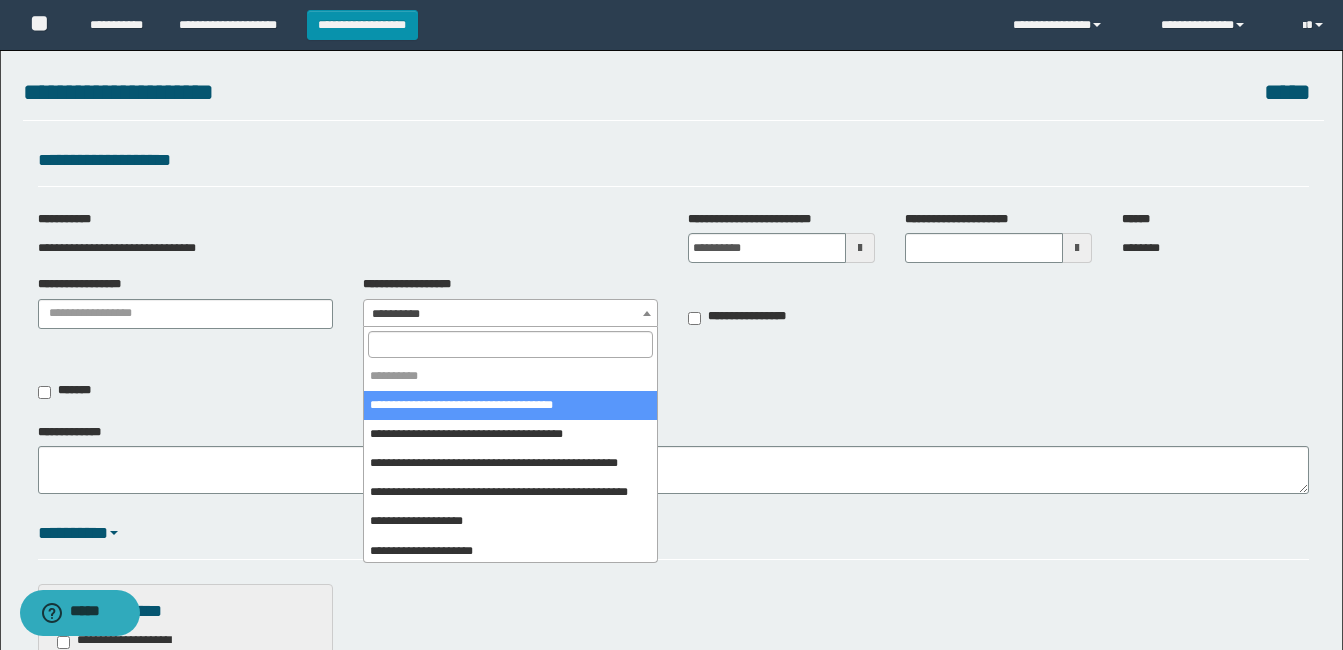 click on "**********" at bounding box center (510, 314) 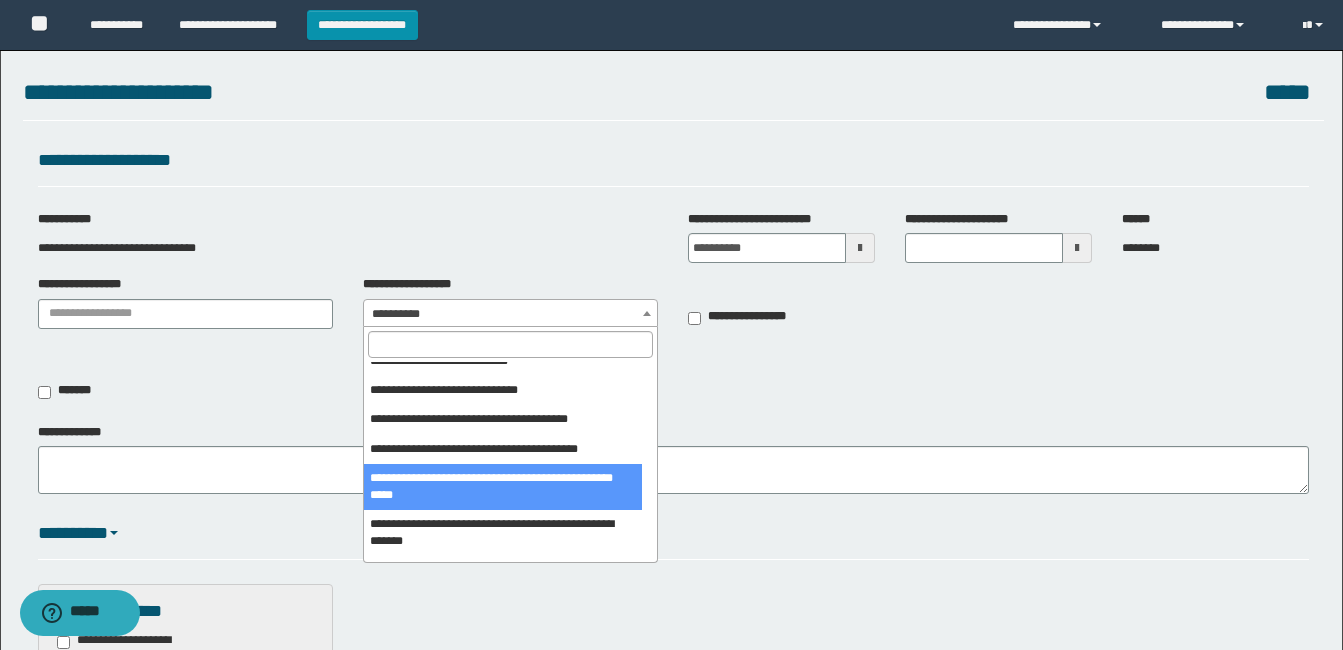 scroll, scrollTop: 647, scrollLeft: 0, axis: vertical 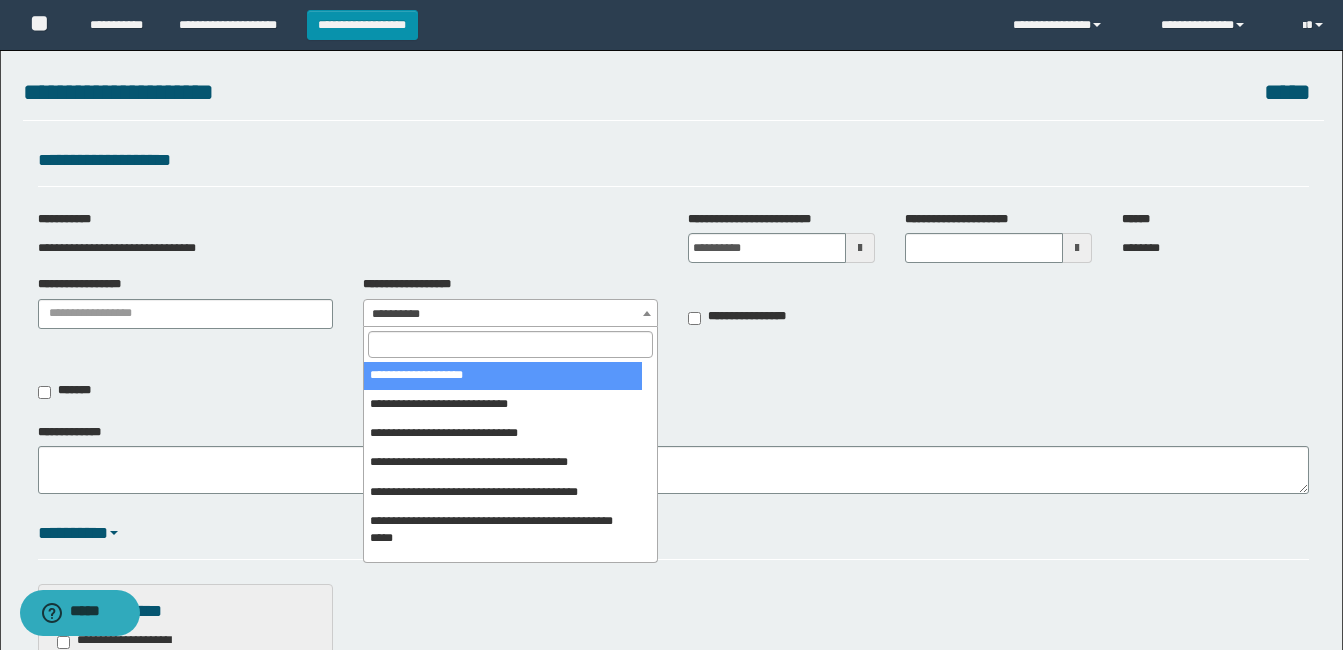 click at bounding box center [510, 344] 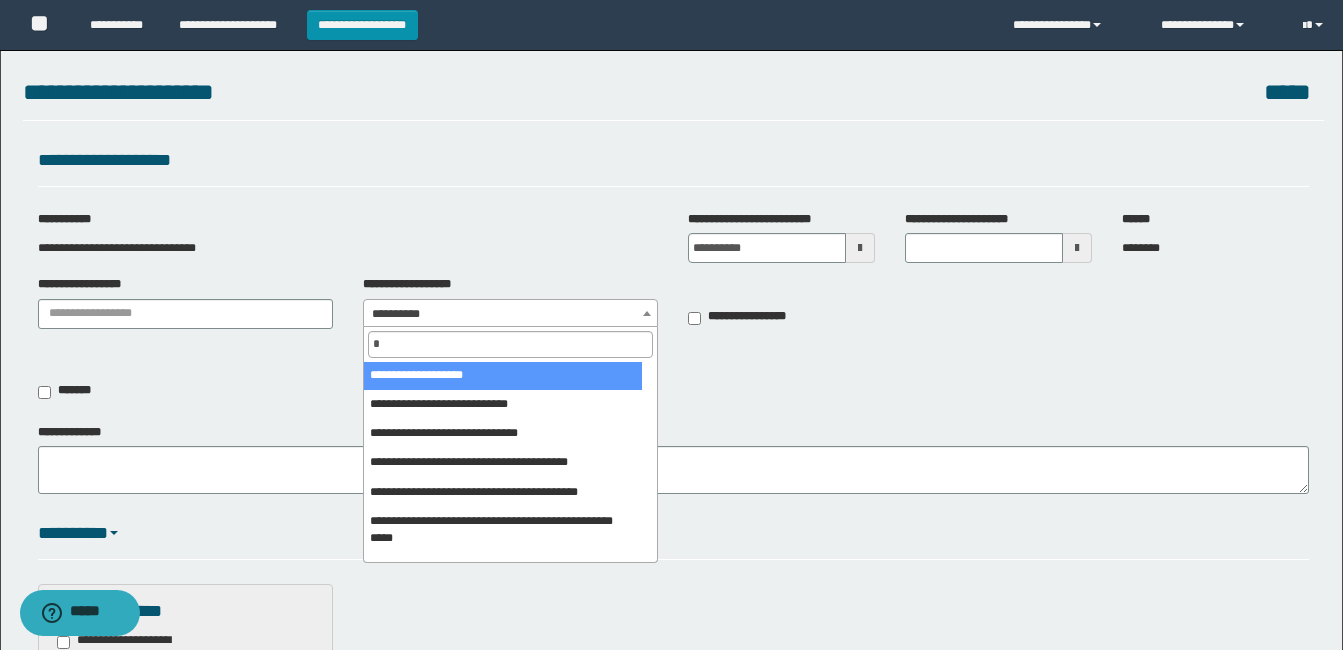 scroll, scrollTop: 0, scrollLeft: 0, axis: both 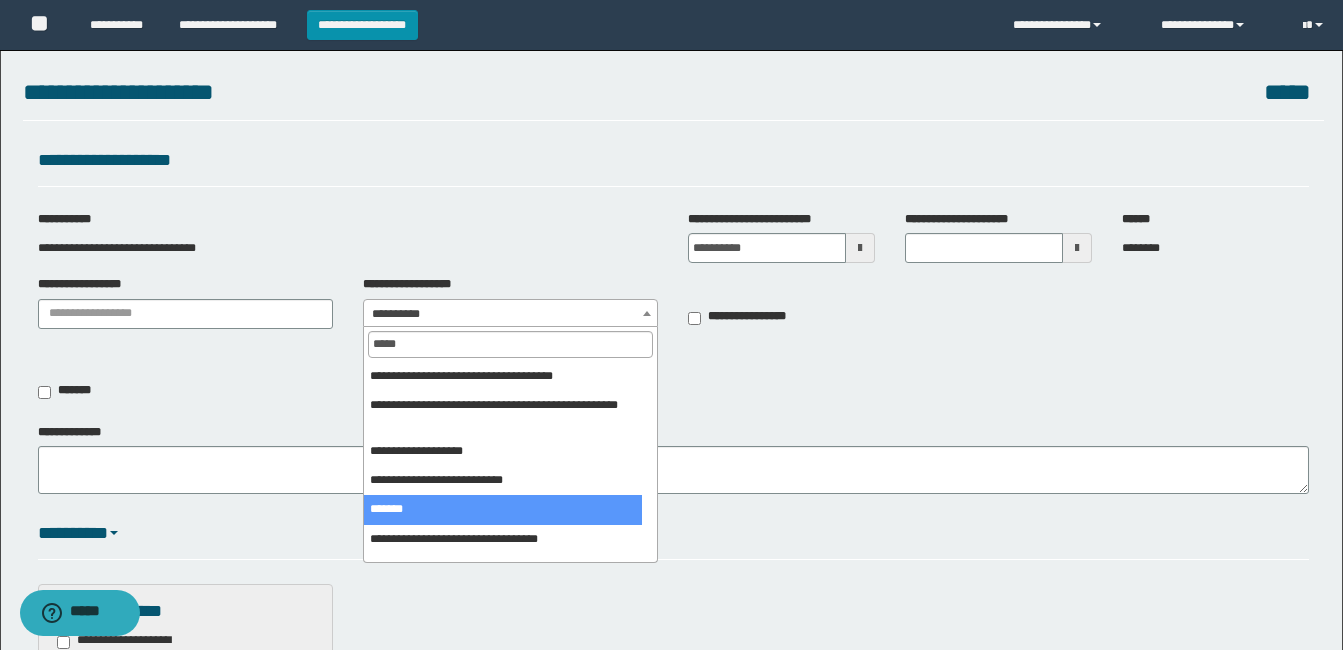 type on "*****" 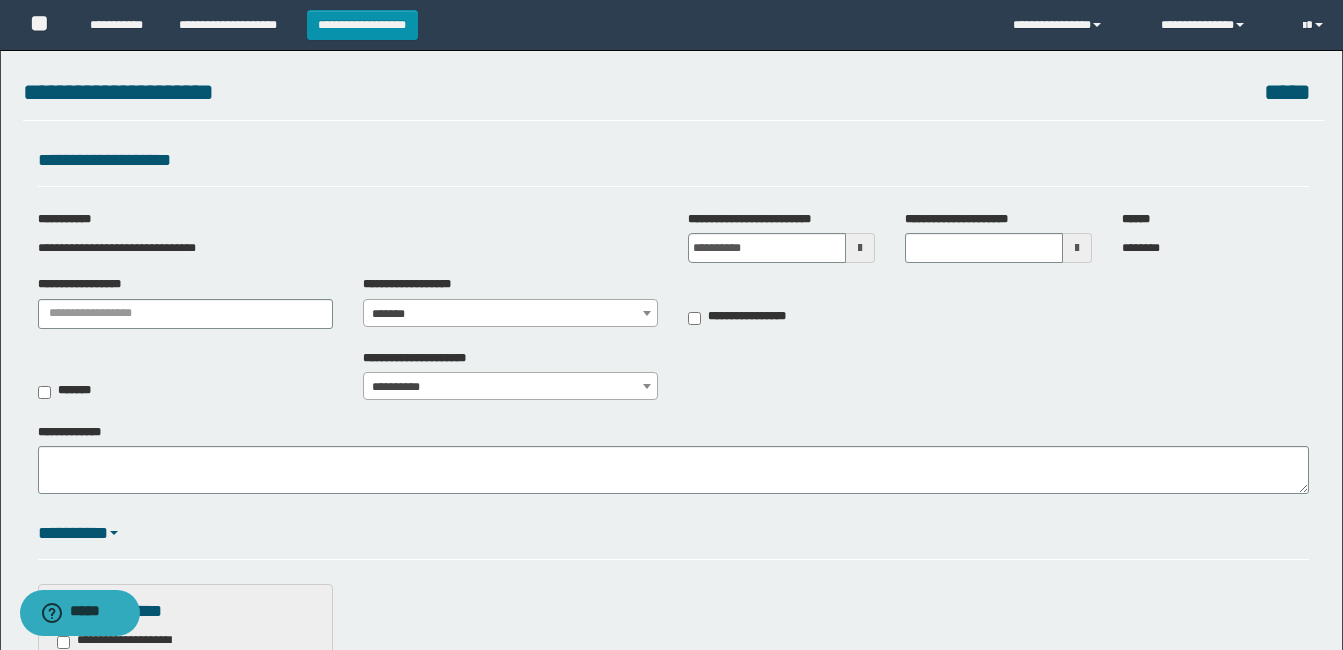 click on "**********" at bounding box center (510, 387) 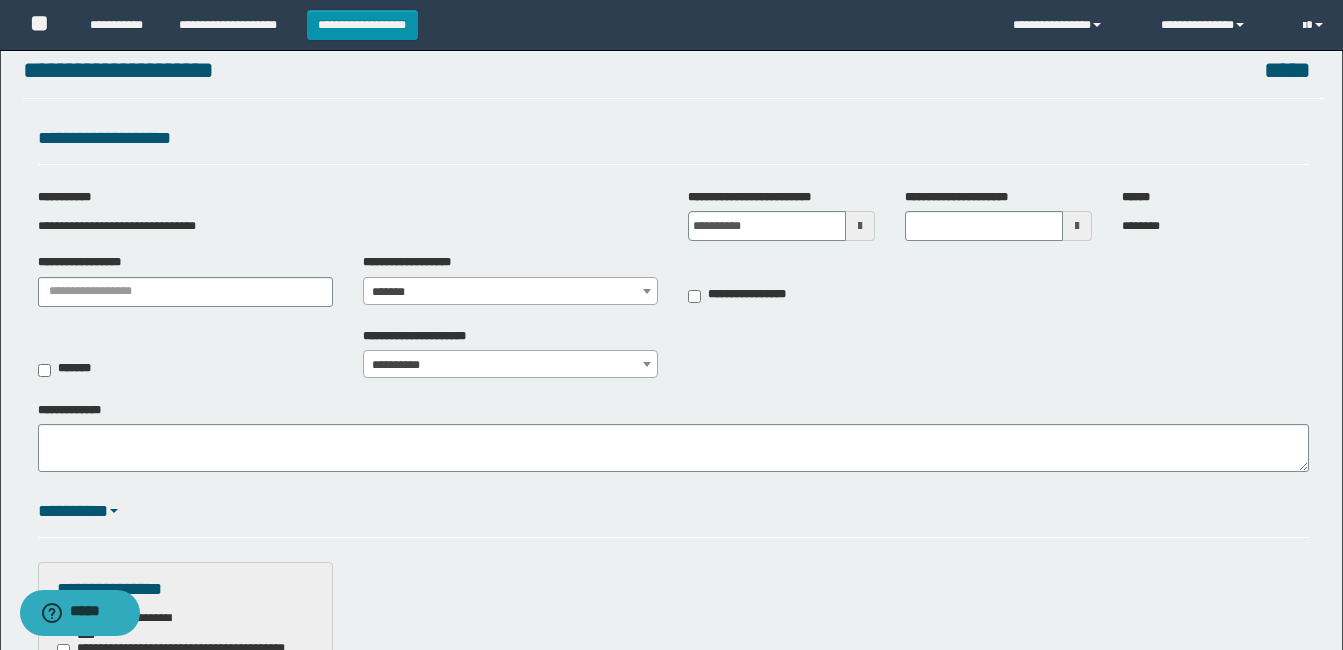 scroll, scrollTop: 0, scrollLeft: 0, axis: both 